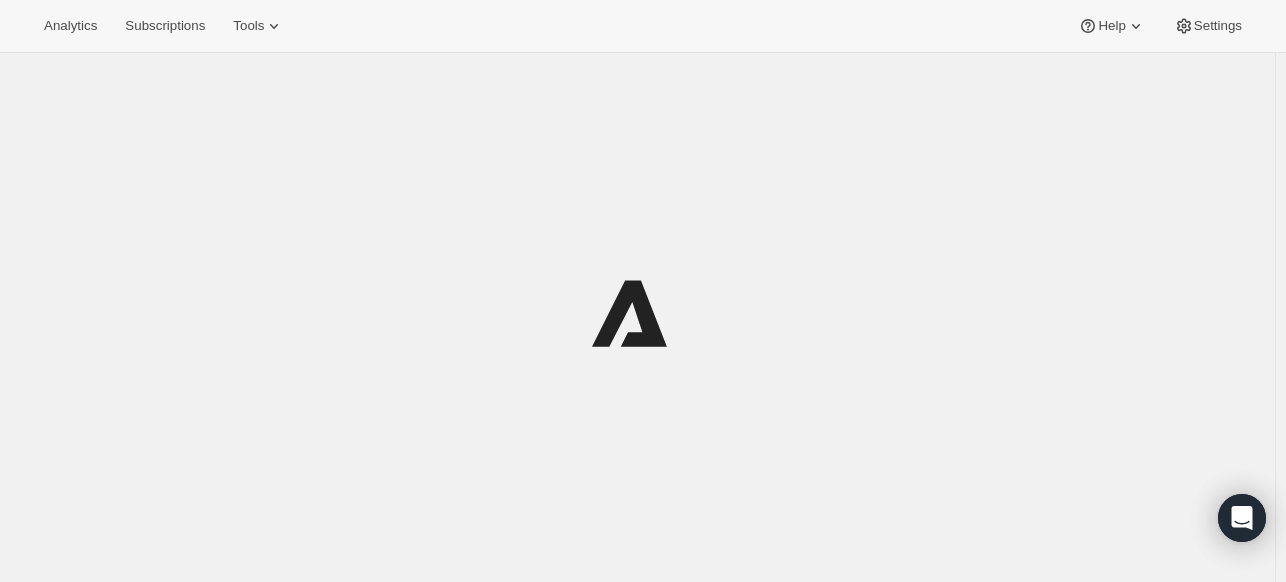 scroll, scrollTop: 0, scrollLeft: 0, axis: both 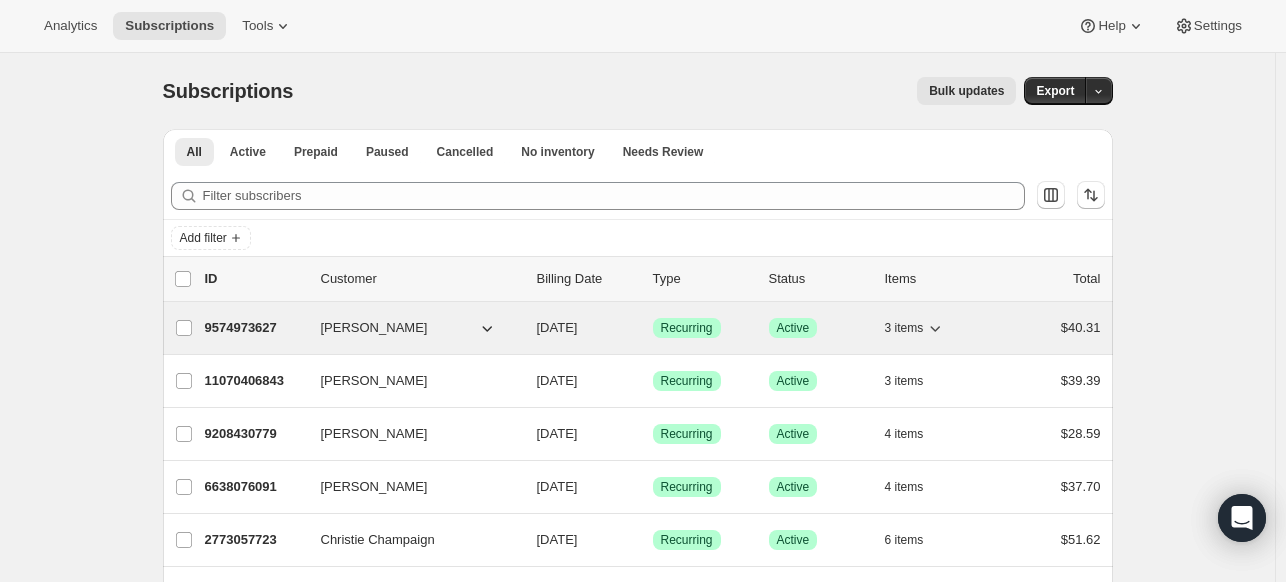 click on "9574973627" at bounding box center [255, 328] 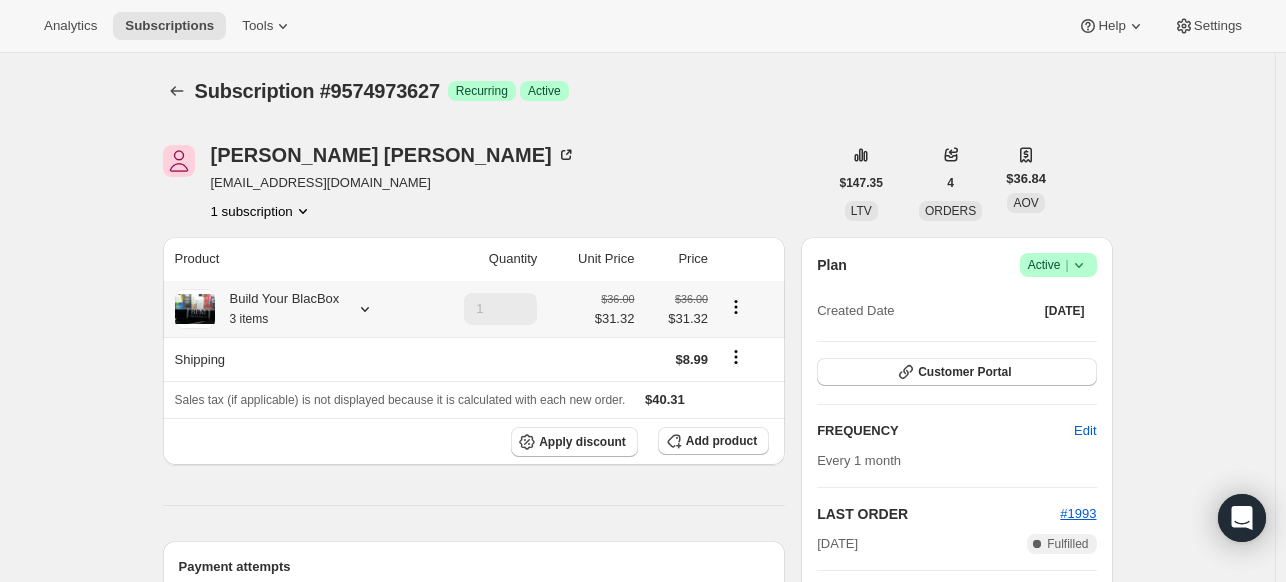 click 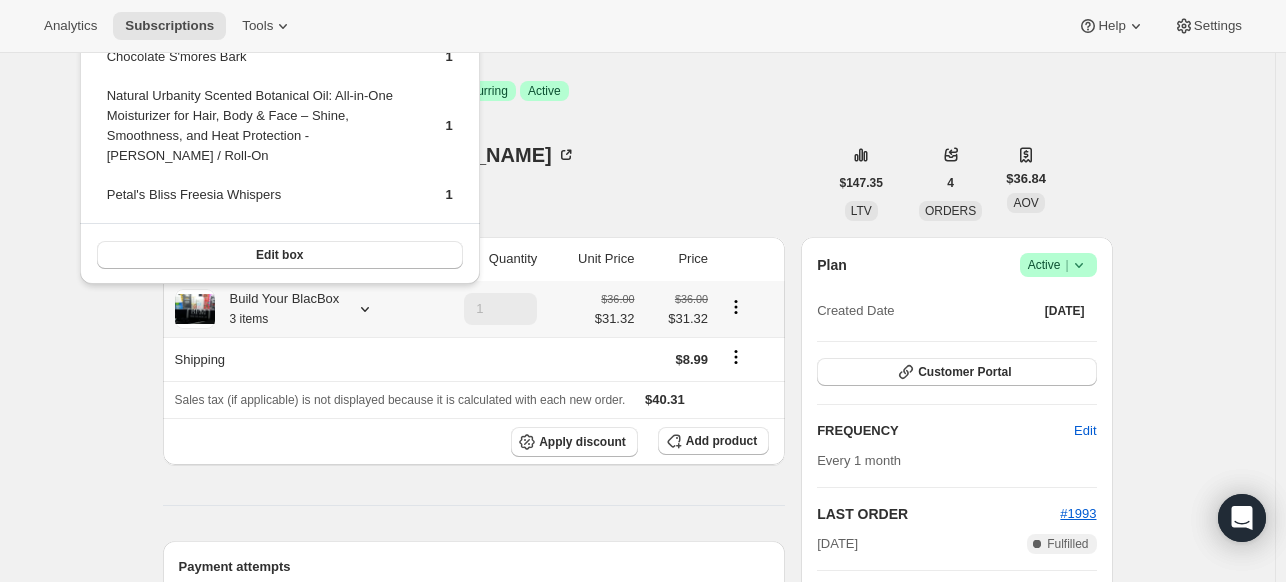 click 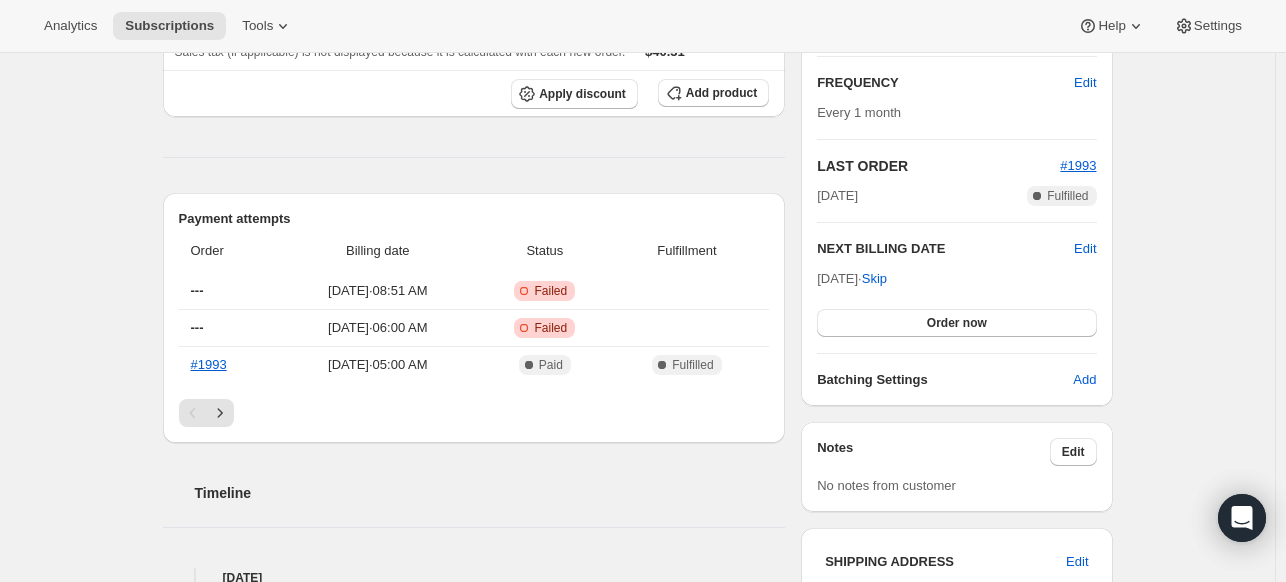 scroll, scrollTop: 365, scrollLeft: 0, axis: vertical 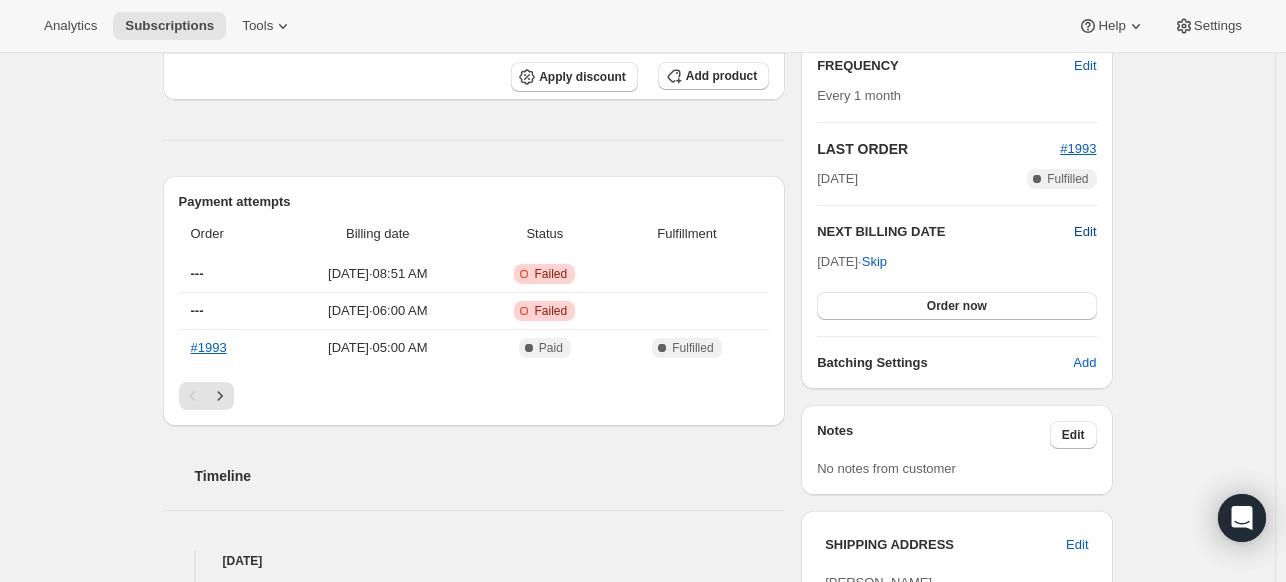 click on "Edit" at bounding box center (1085, 232) 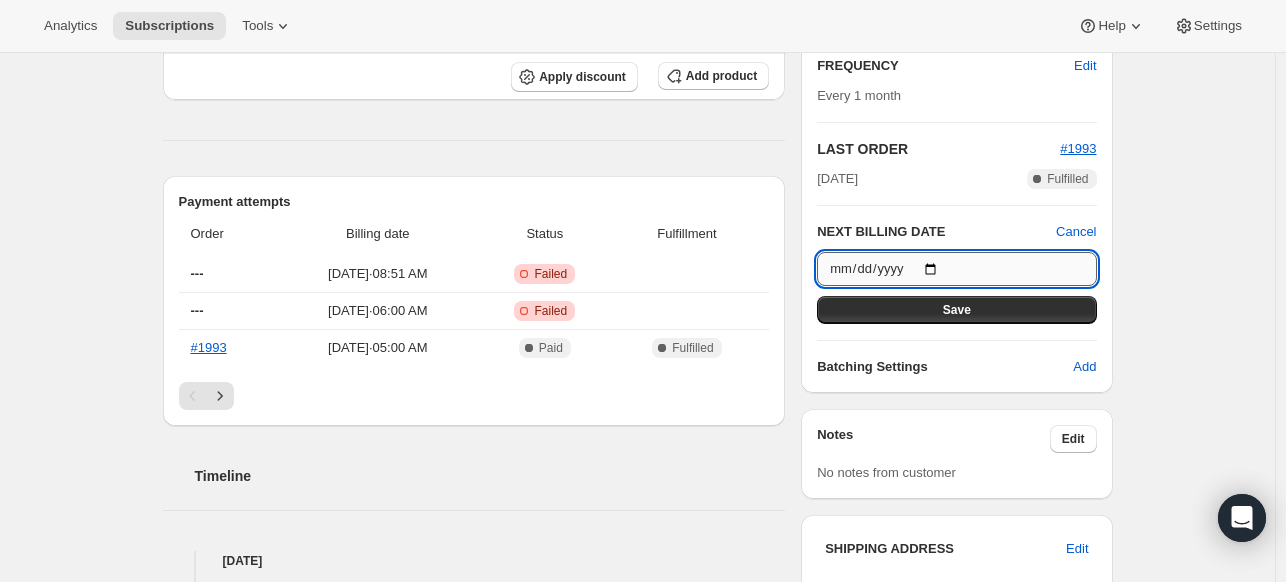 click on "[DATE]" at bounding box center [956, 269] 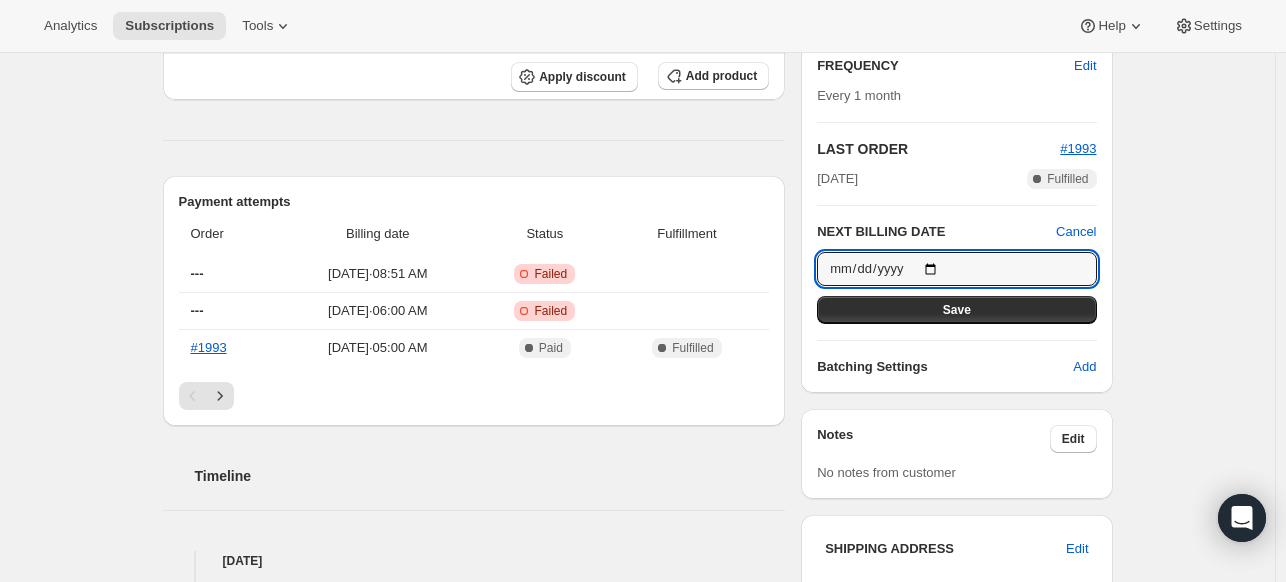 type on "[DATE]" 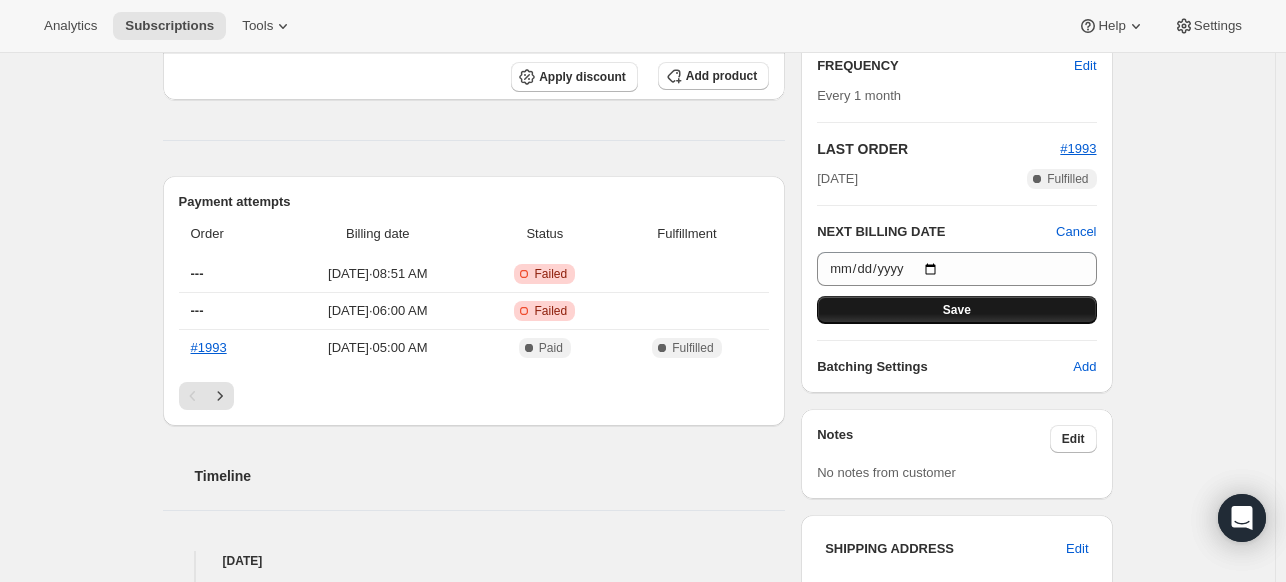 click on "Save" at bounding box center [956, 310] 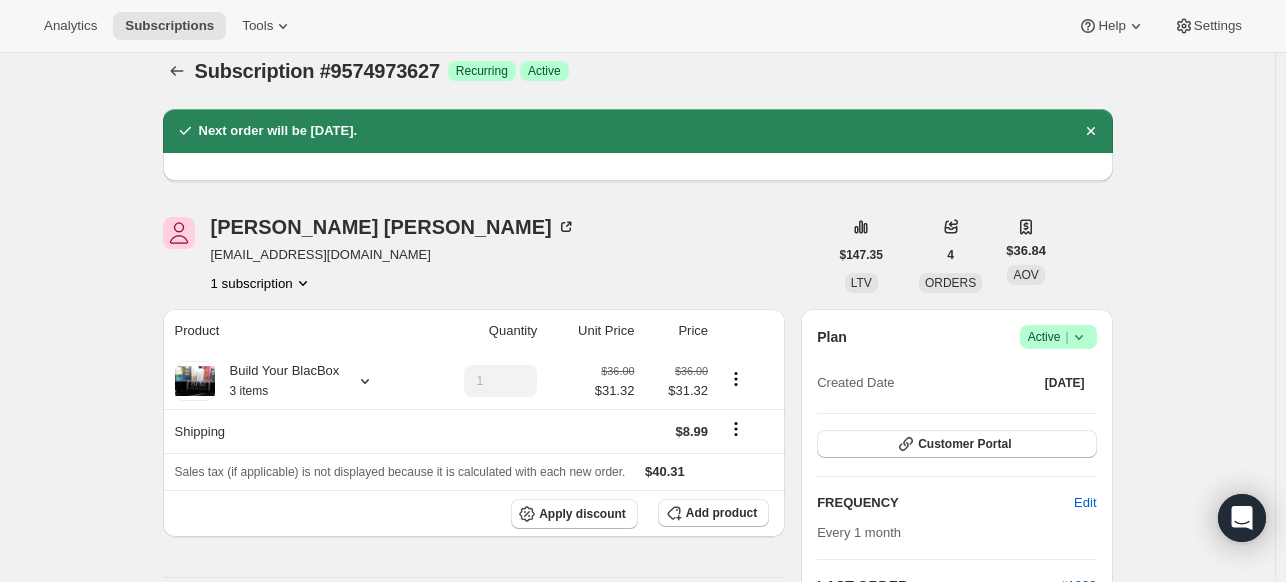 scroll, scrollTop: 0, scrollLeft: 0, axis: both 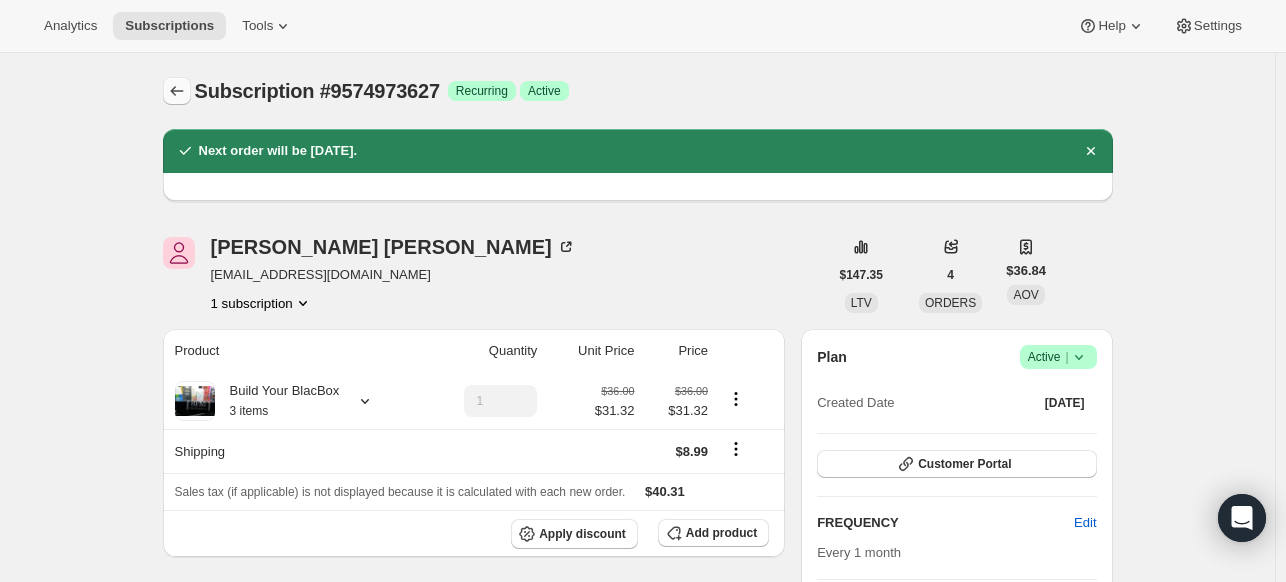 click 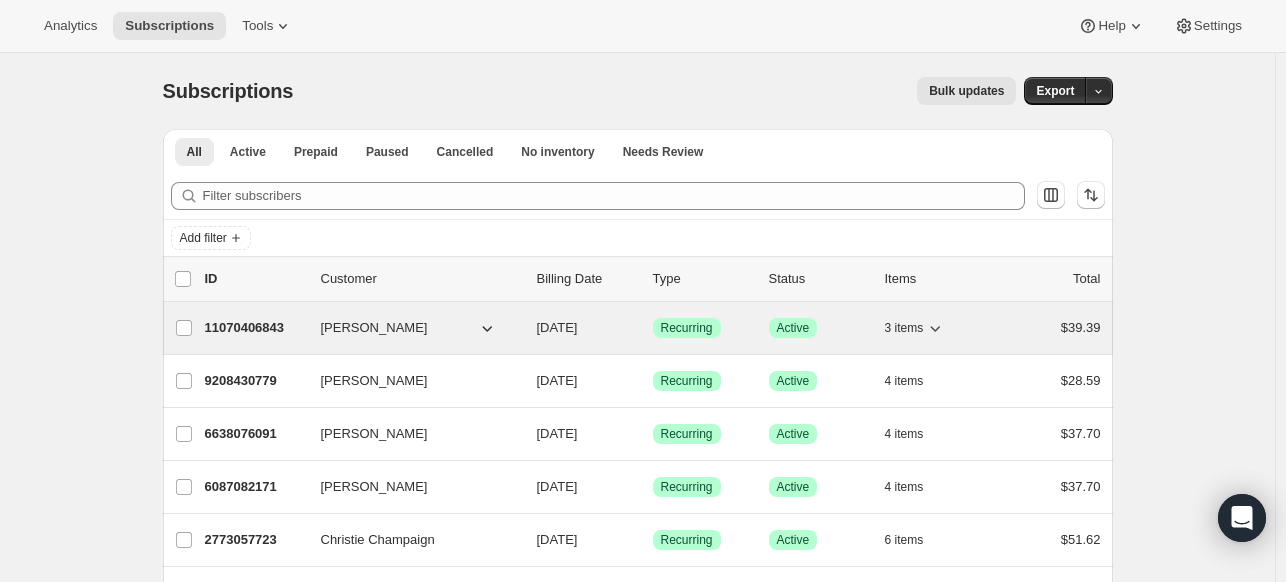 click on "11070406843" at bounding box center [255, 328] 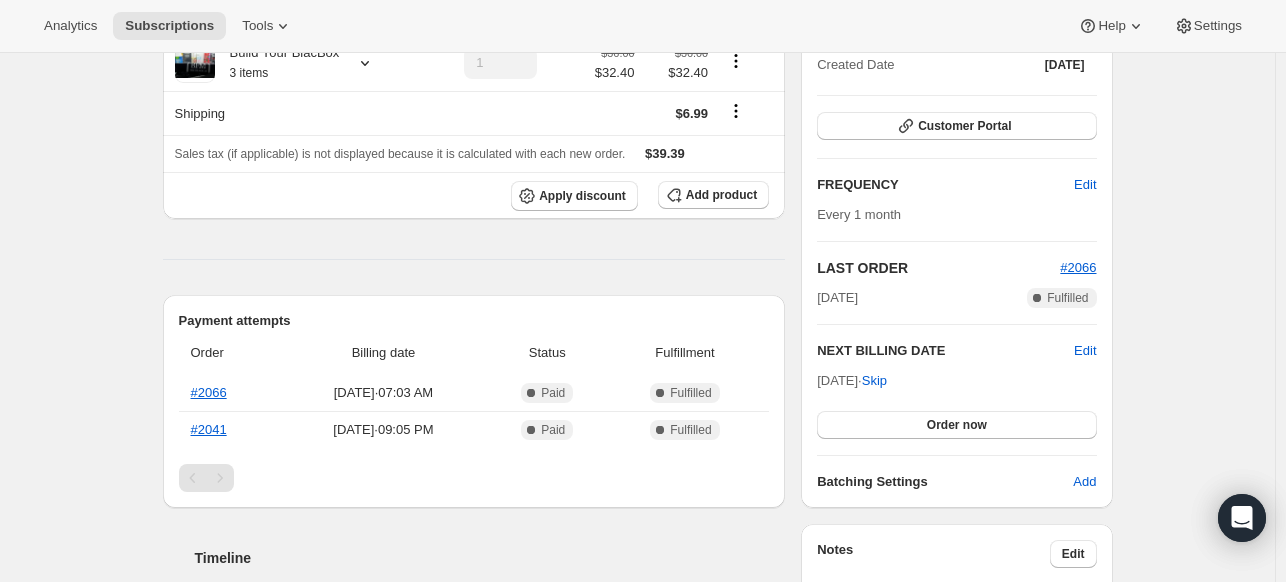 scroll, scrollTop: 232, scrollLeft: 0, axis: vertical 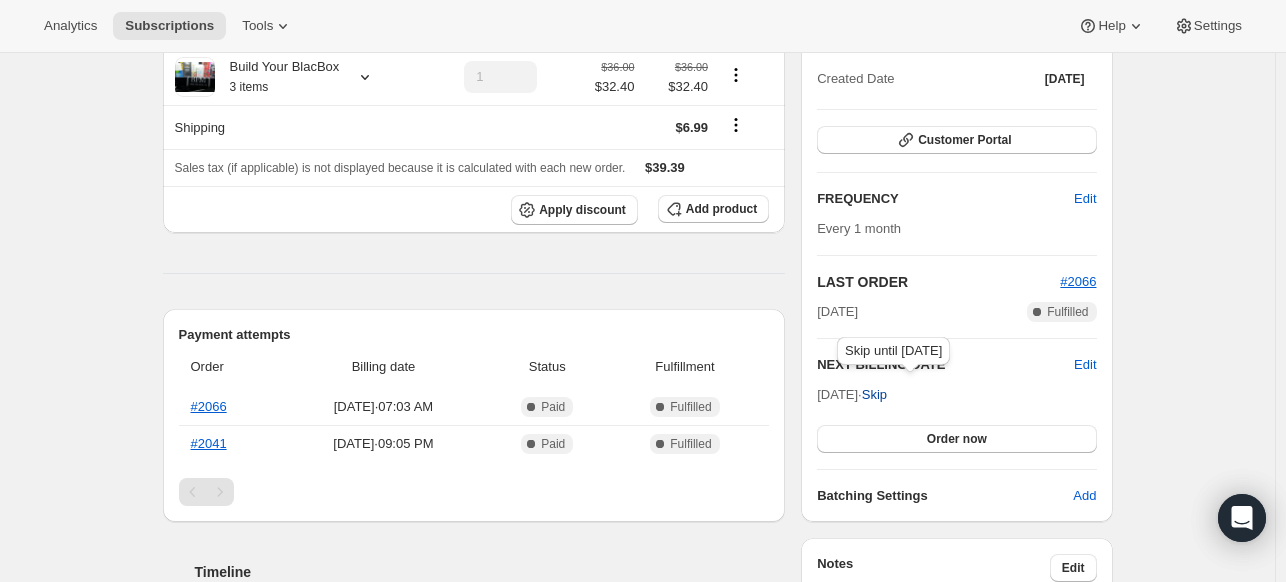 click on "Skip" at bounding box center (874, 395) 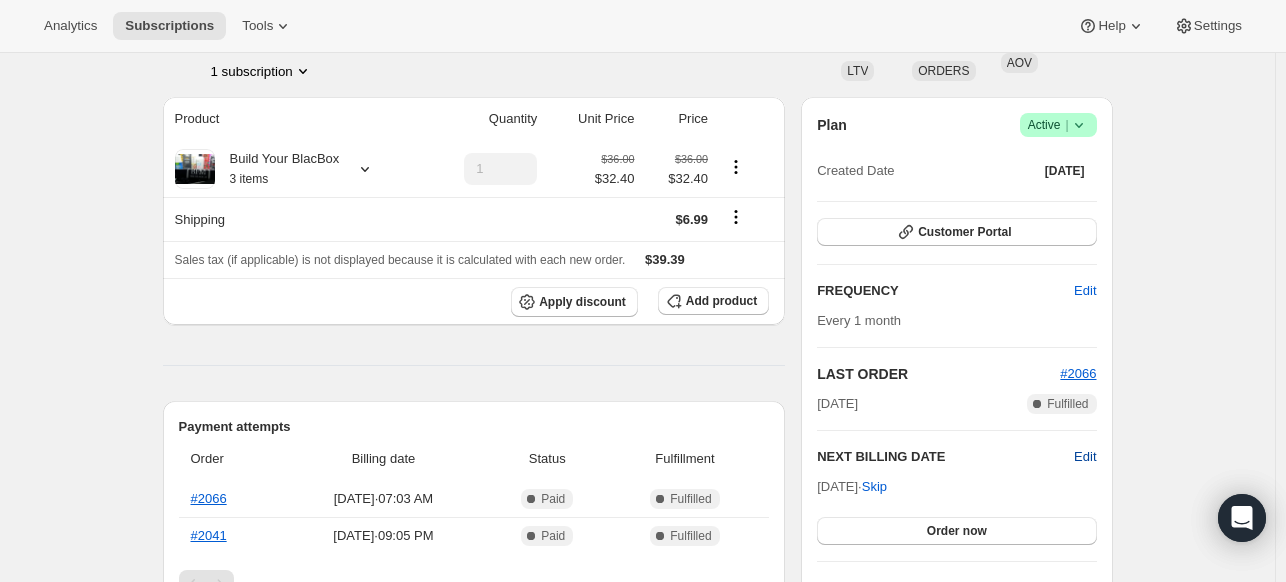 click on "Edit" at bounding box center [1085, 457] 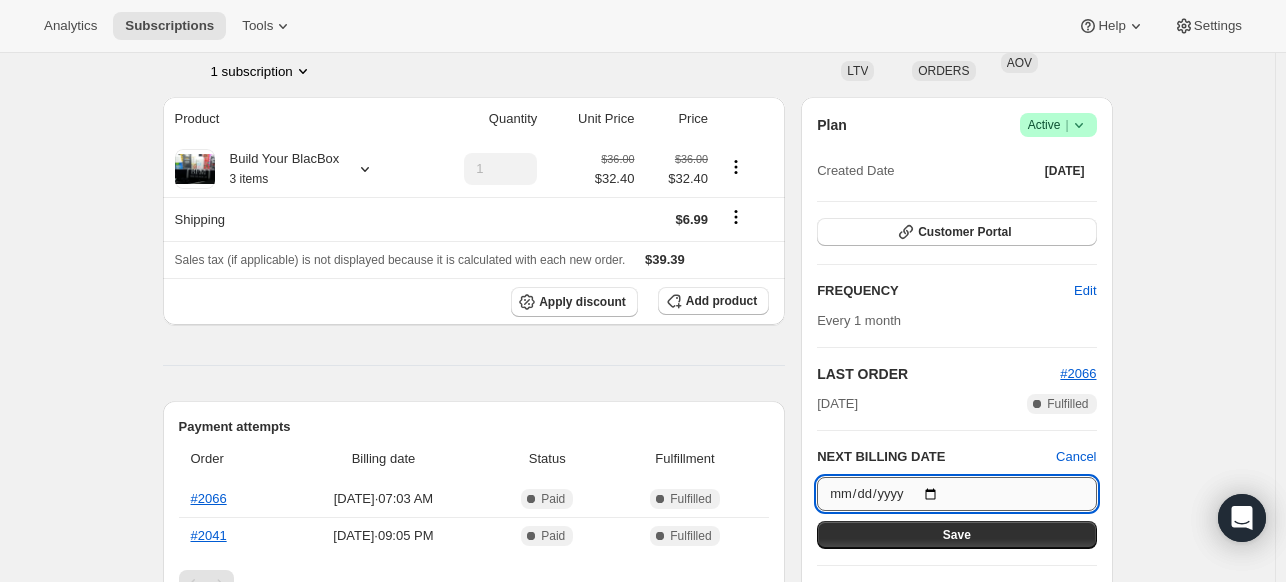 click on "[DATE]" at bounding box center (956, 494) 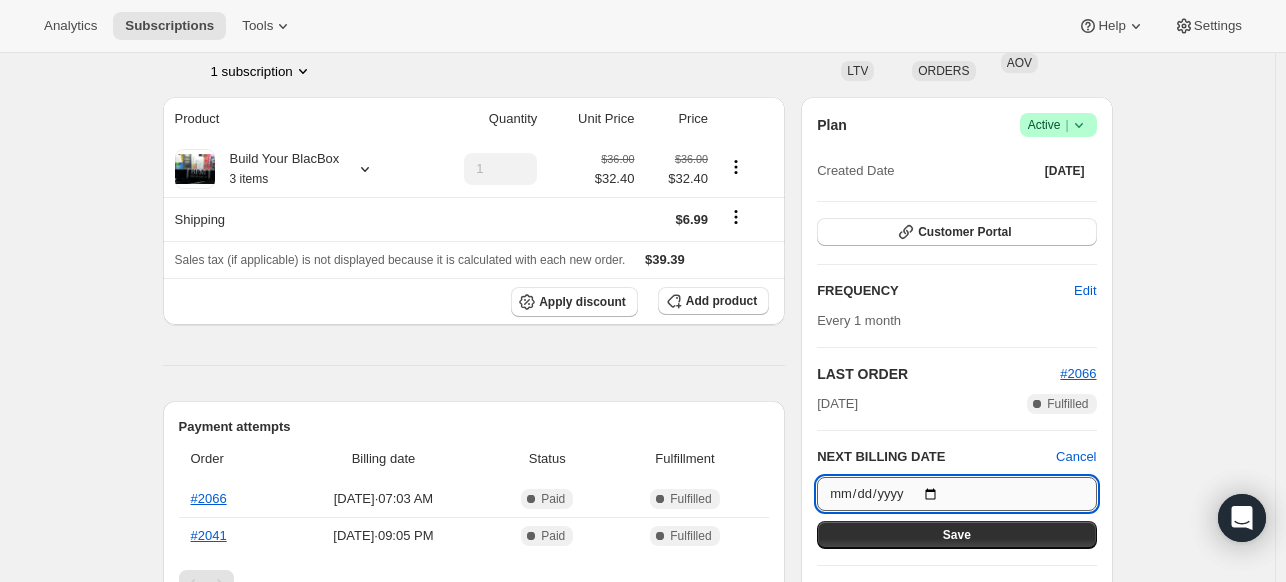 type on "[DATE]" 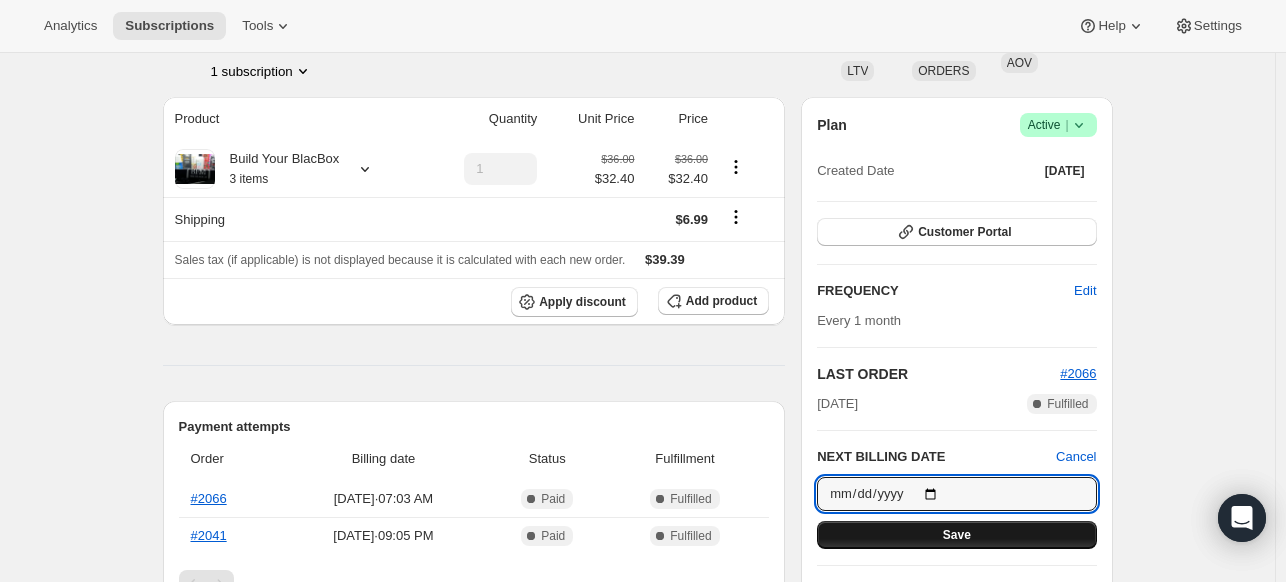 click on "Save" at bounding box center (957, 535) 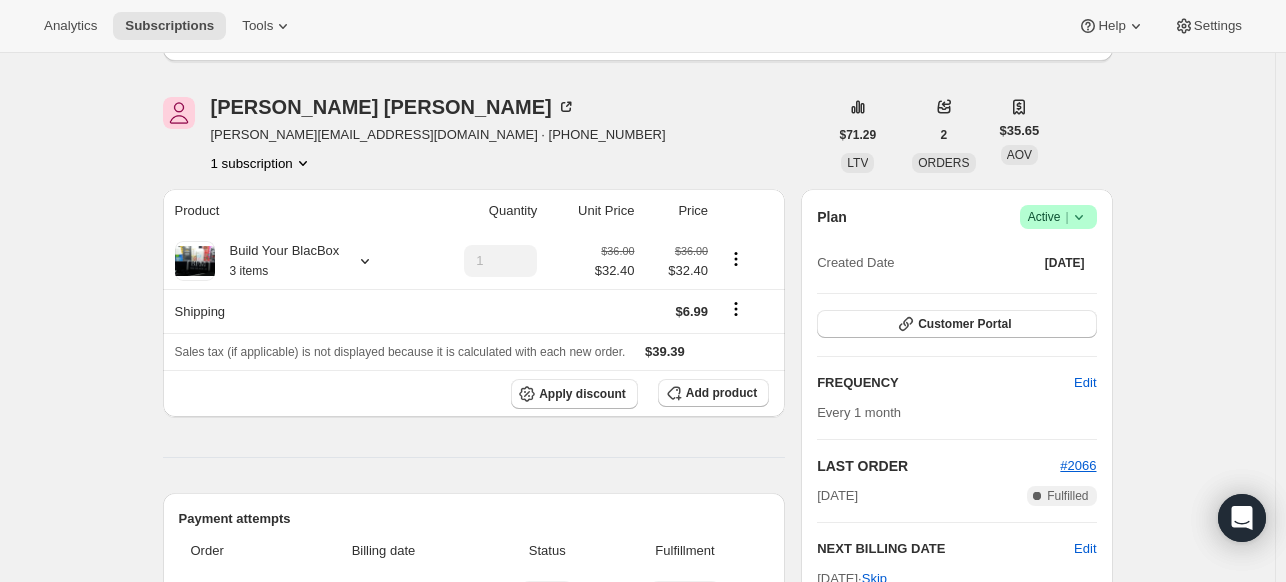scroll, scrollTop: 0, scrollLeft: 0, axis: both 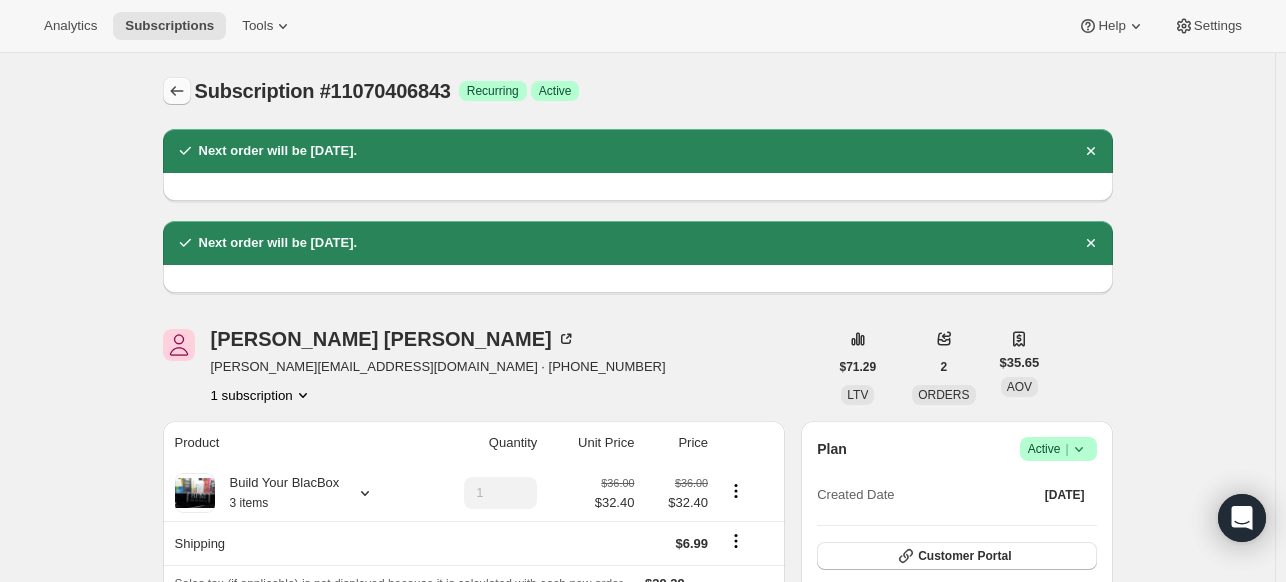 click 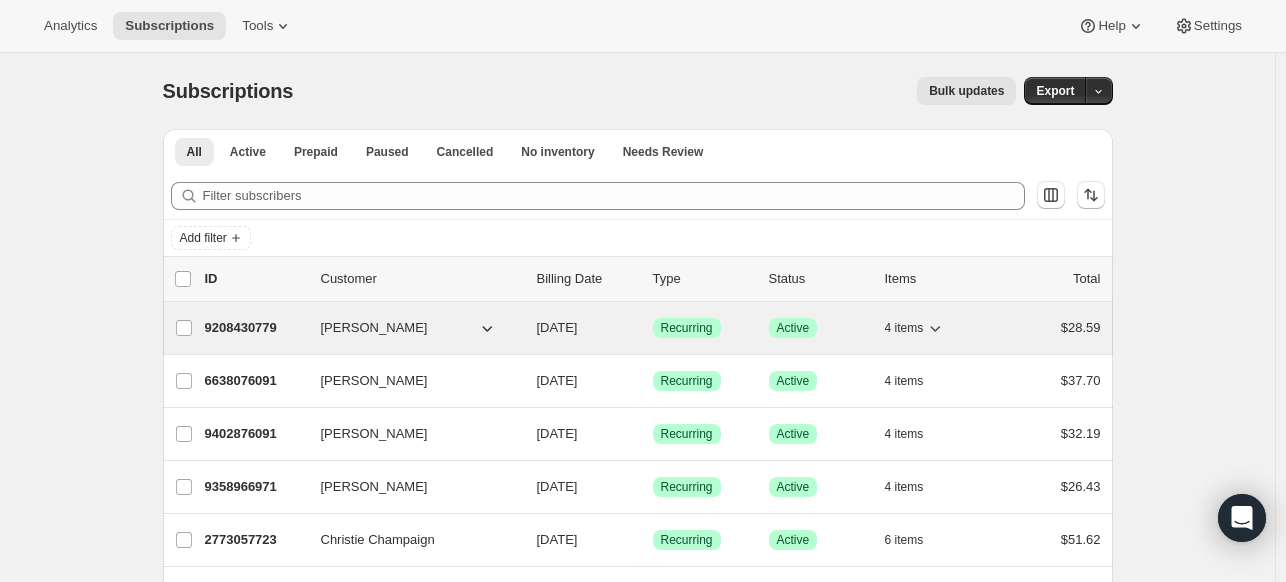 click on "9208430779" at bounding box center [255, 328] 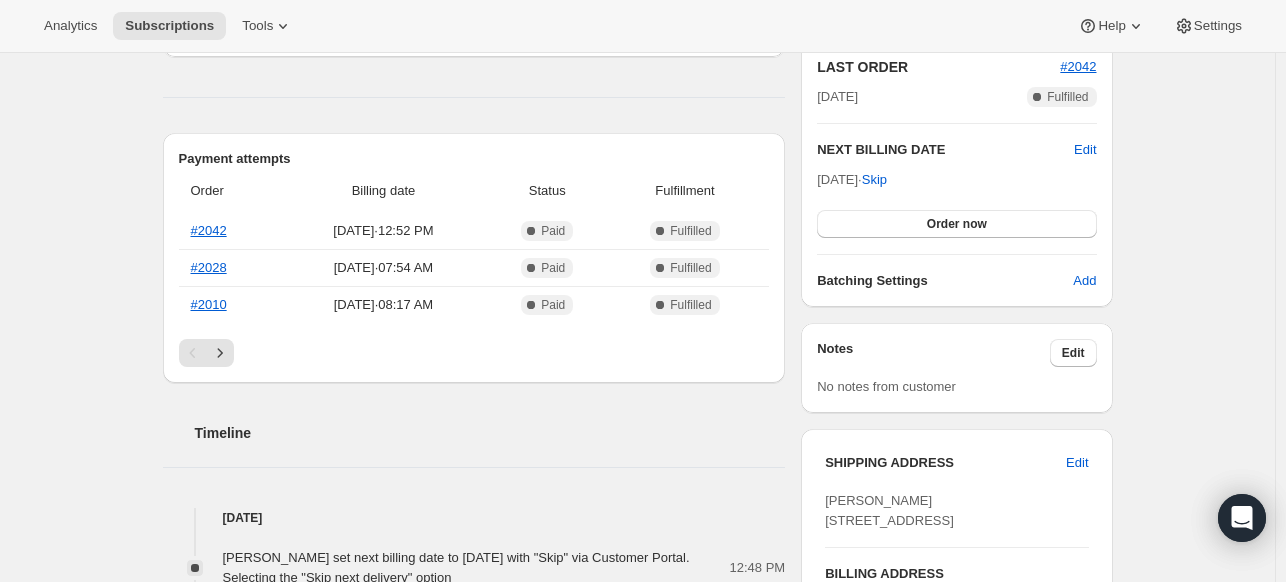 scroll, scrollTop: 480, scrollLeft: 0, axis: vertical 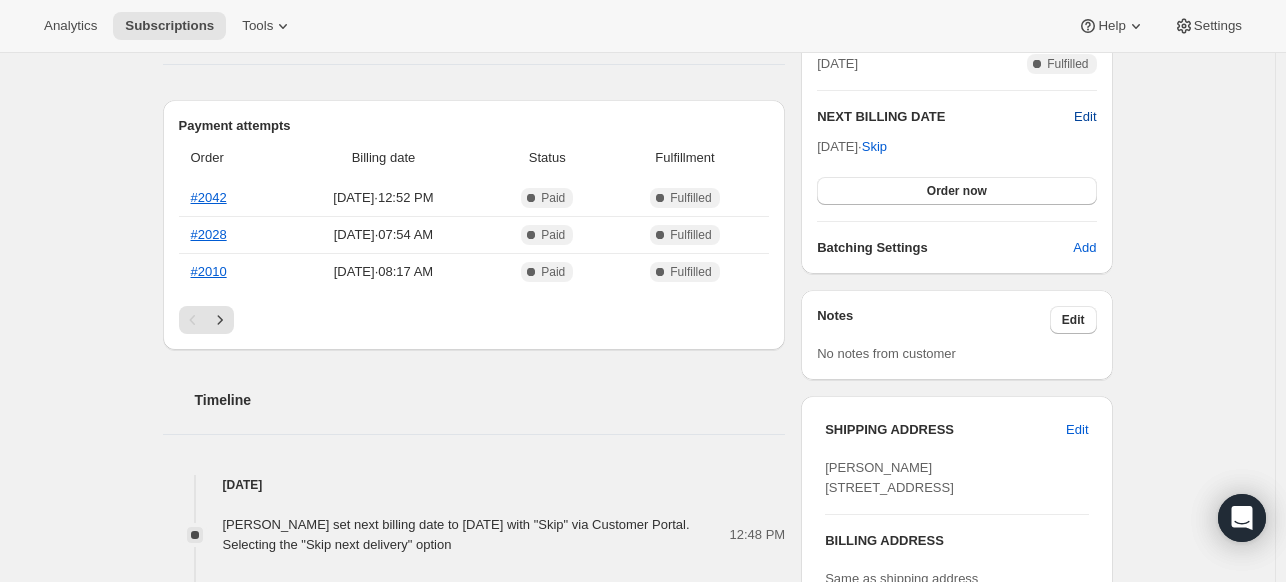 click on "Edit" at bounding box center [1085, 117] 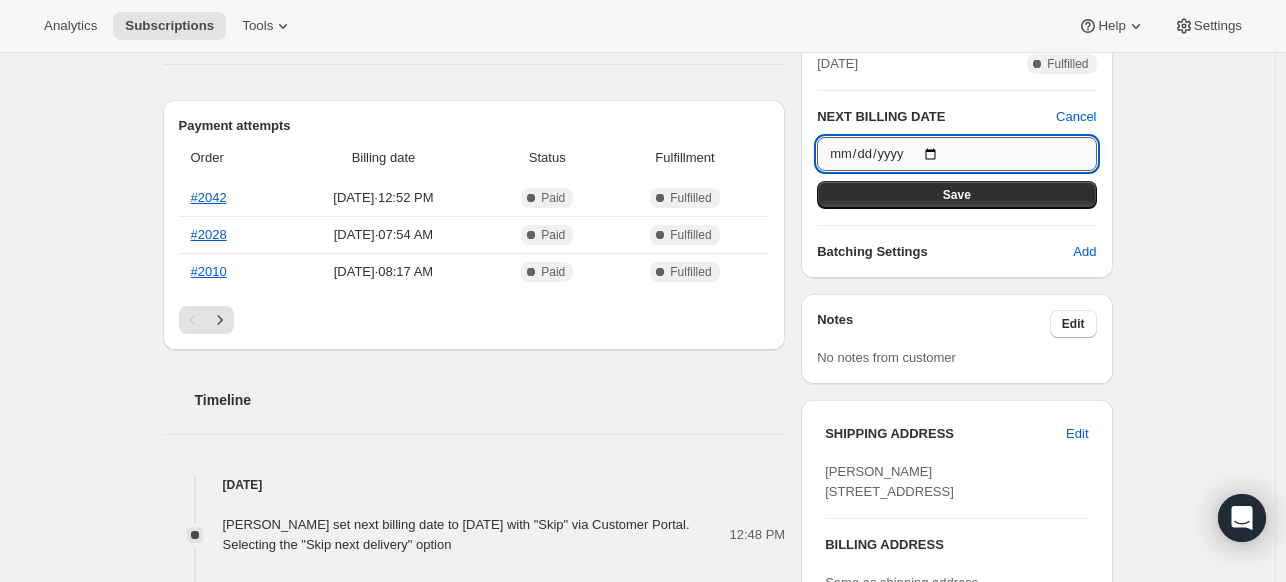 click on "[DATE]" at bounding box center (956, 154) 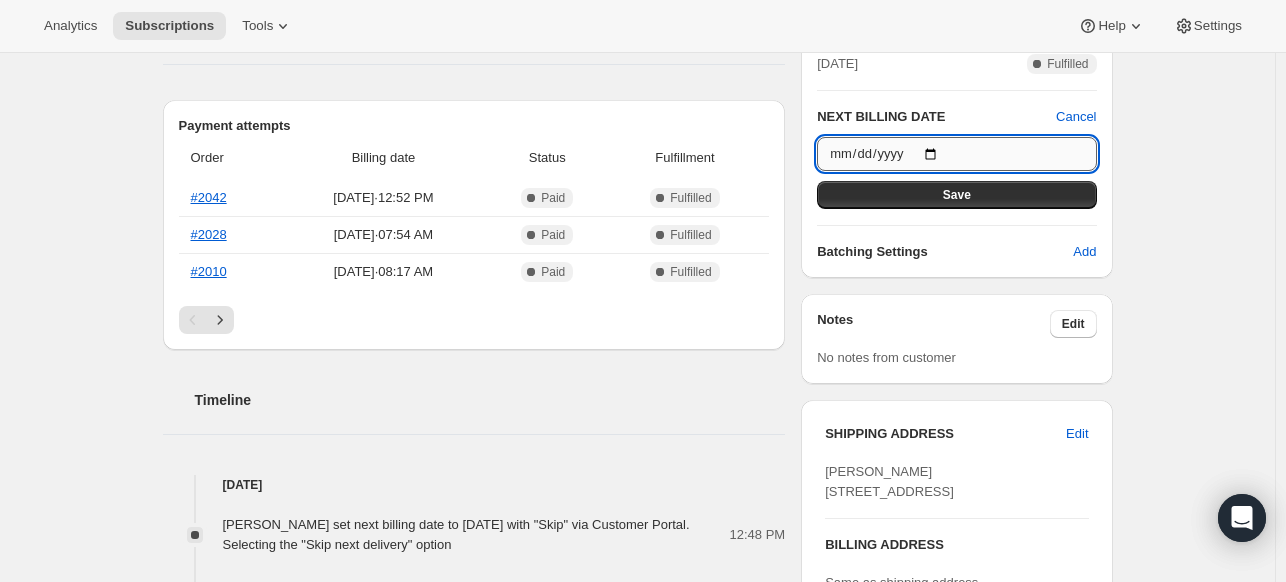 click on "[DATE]" at bounding box center [956, 154] 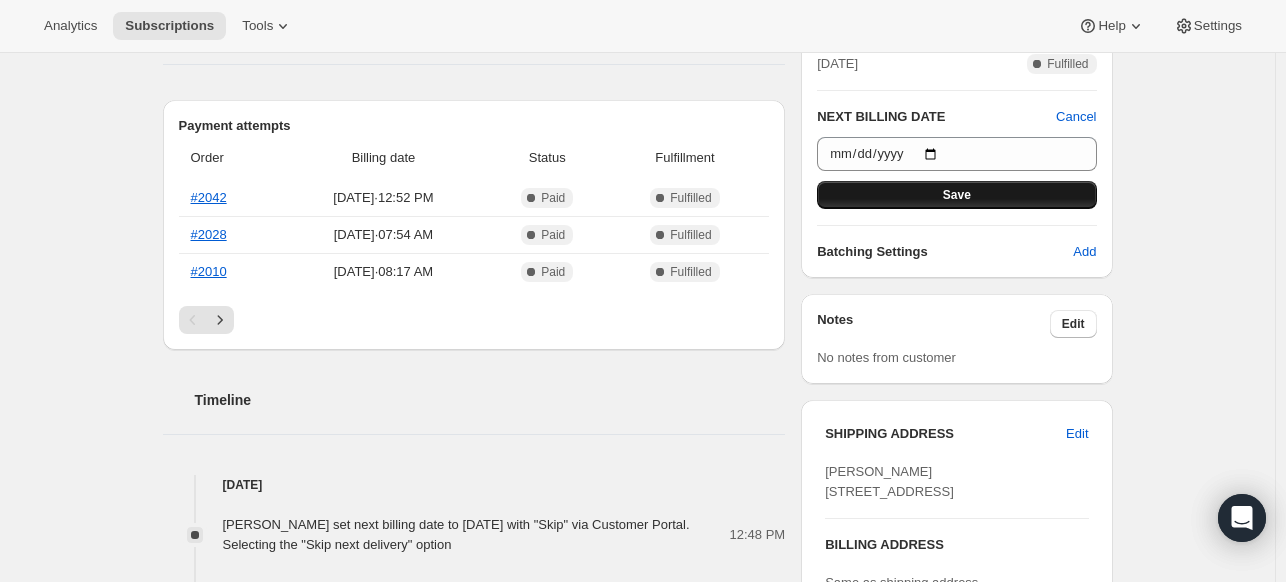 click on "Save" at bounding box center [956, 195] 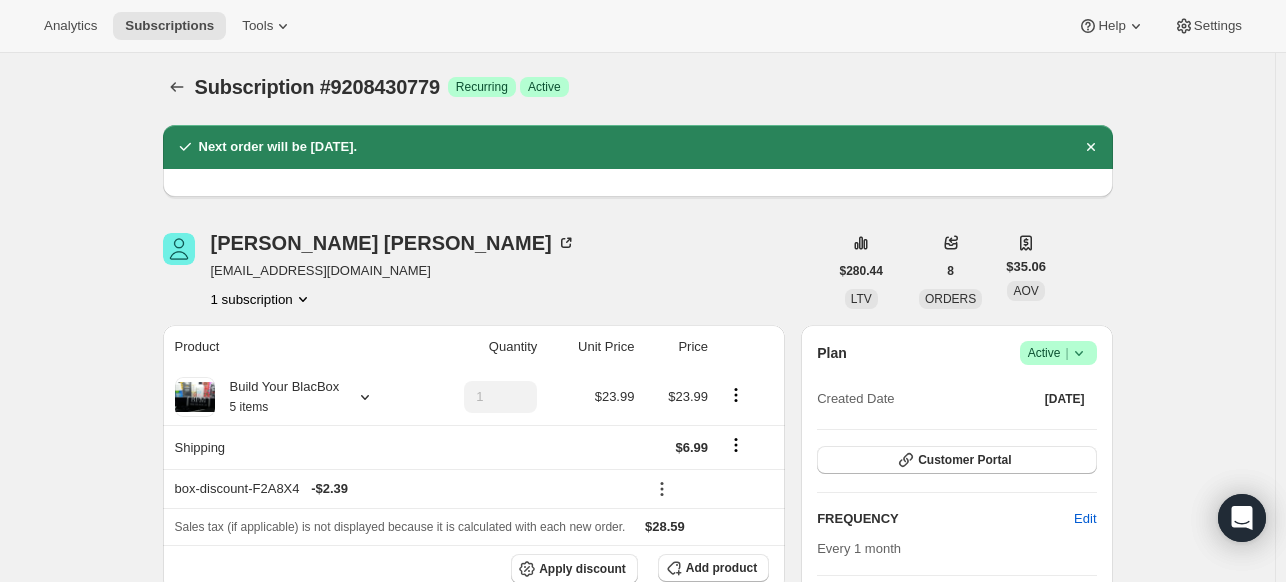 scroll, scrollTop: 0, scrollLeft: 0, axis: both 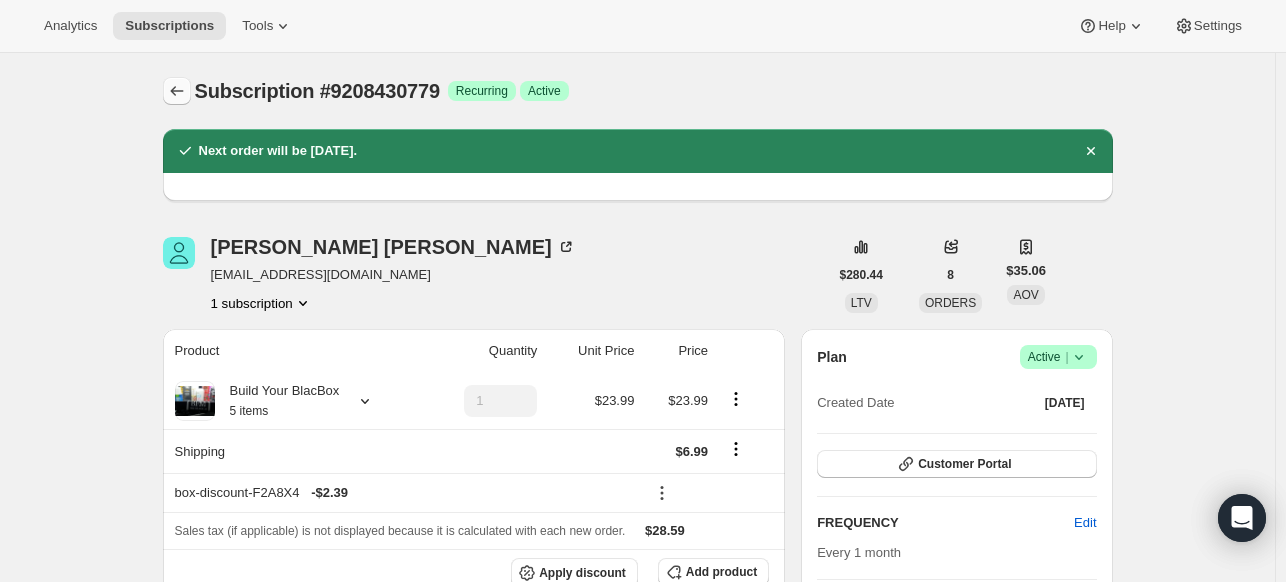 click 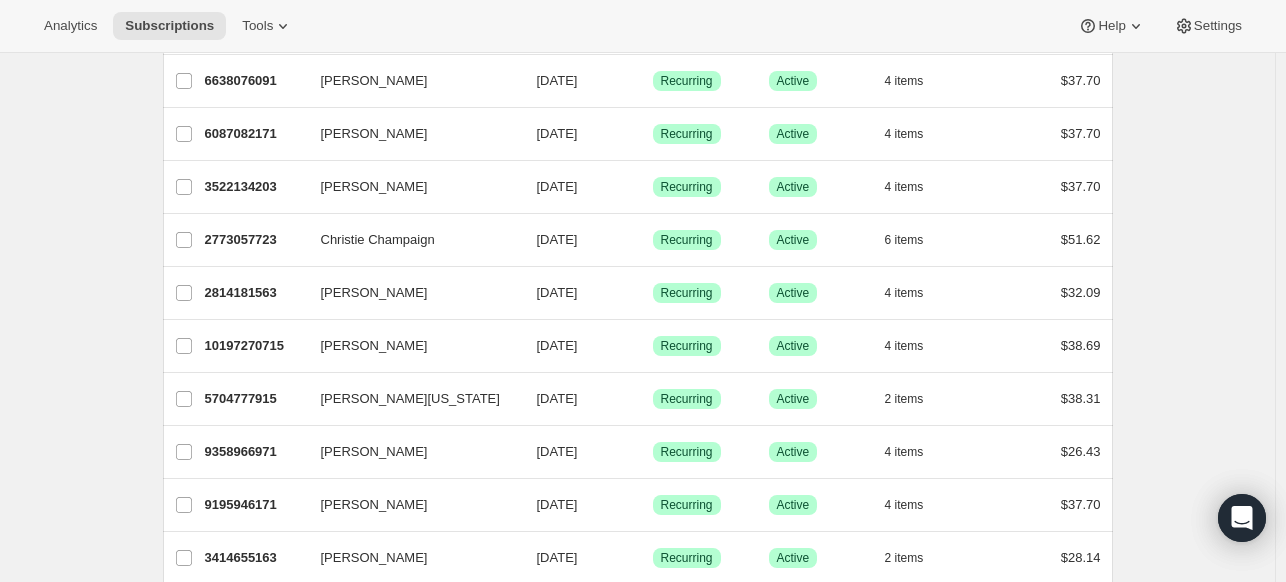 scroll, scrollTop: 344, scrollLeft: 0, axis: vertical 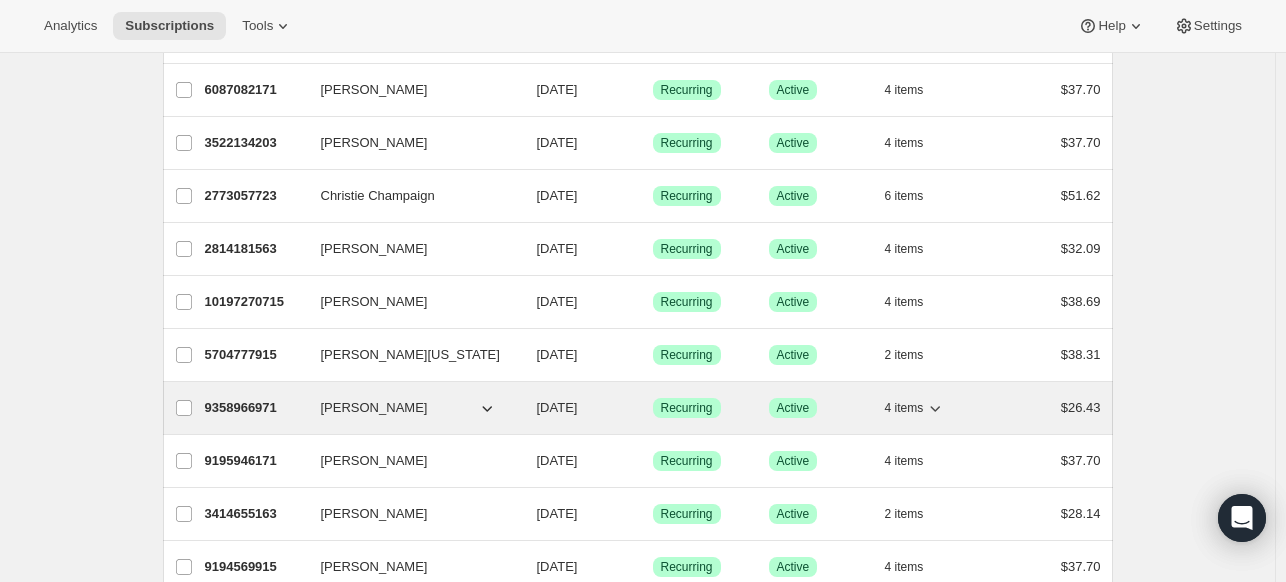 click on "9358966971" at bounding box center [255, 408] 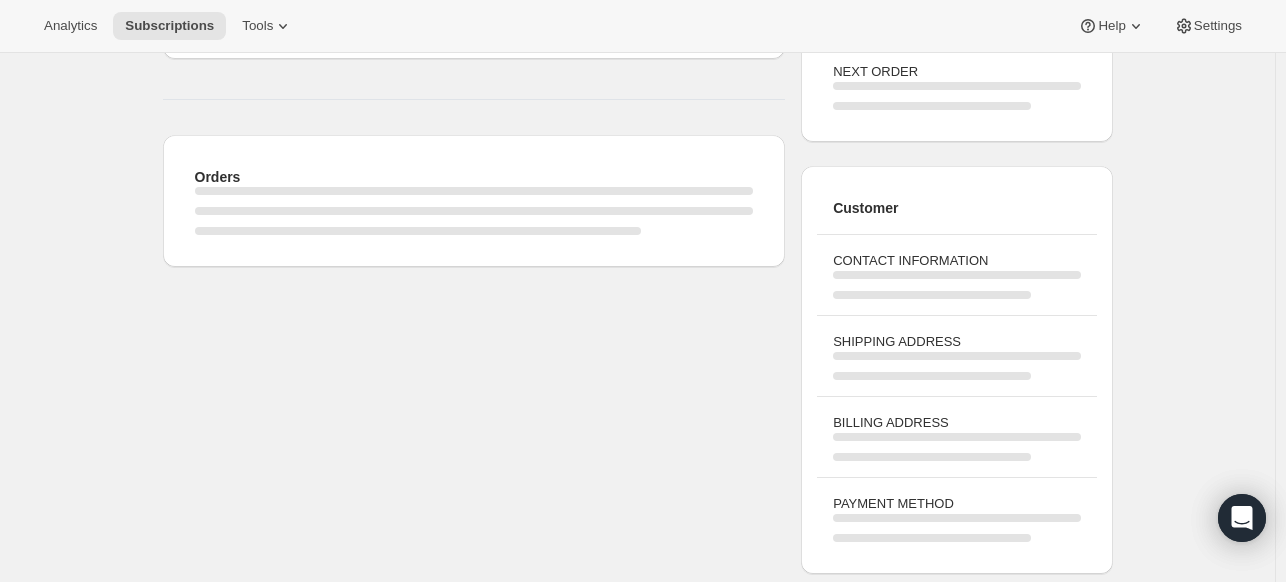 scroll, scrollTop: 0, scrollLeft: 0, axis: both 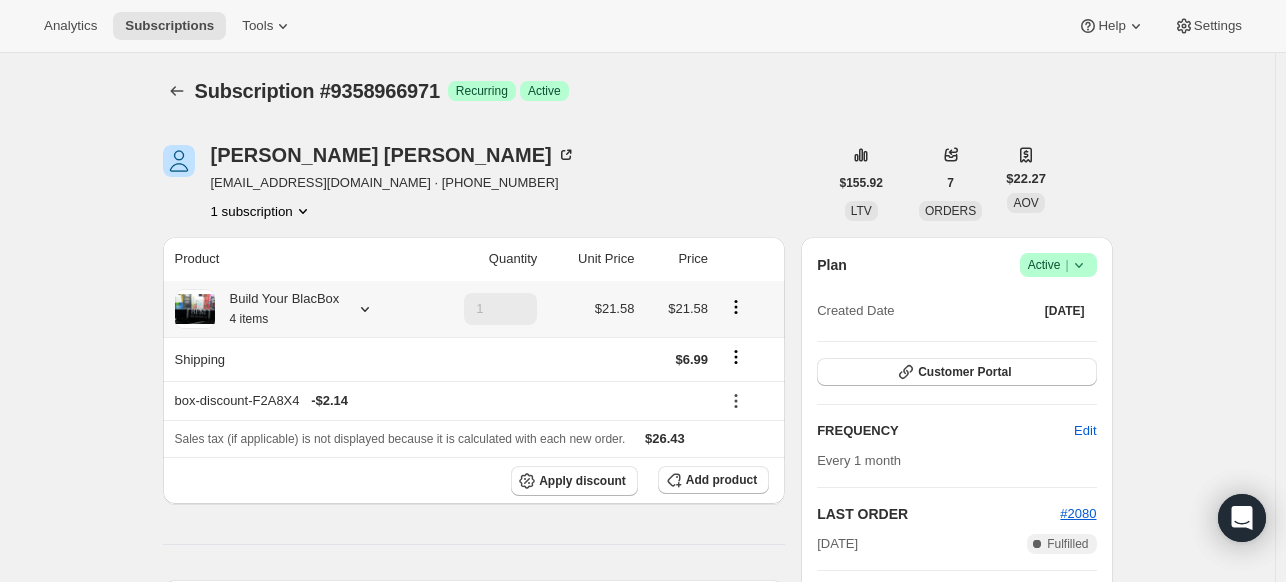 click 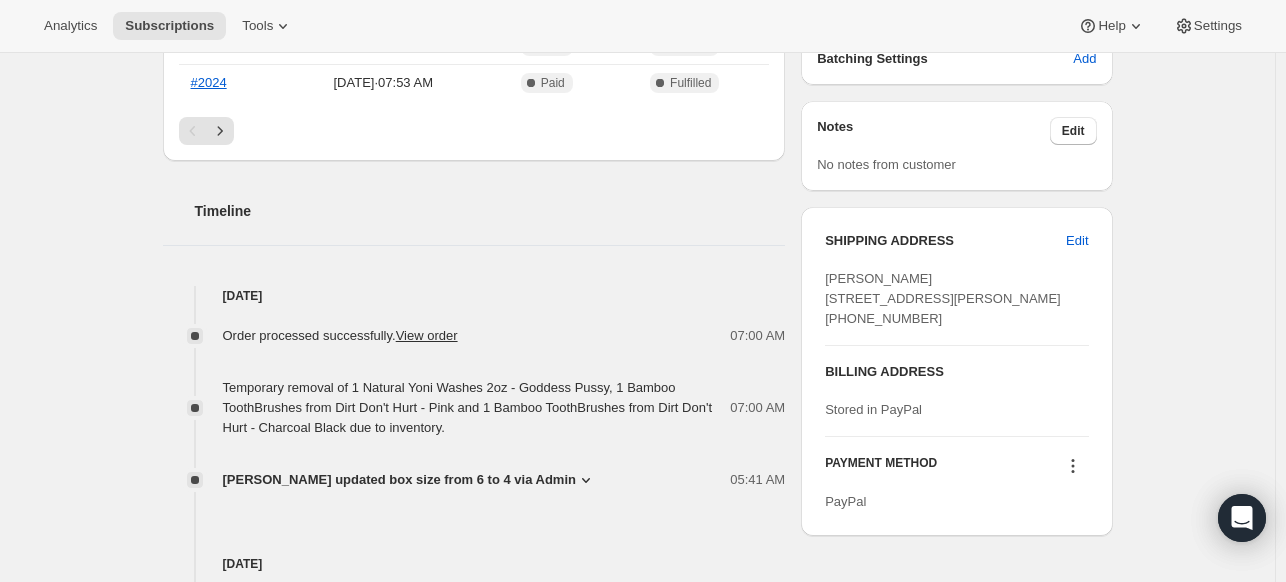 scroll, scrollTop: 664, scrollLeft: 0, axis: vertical 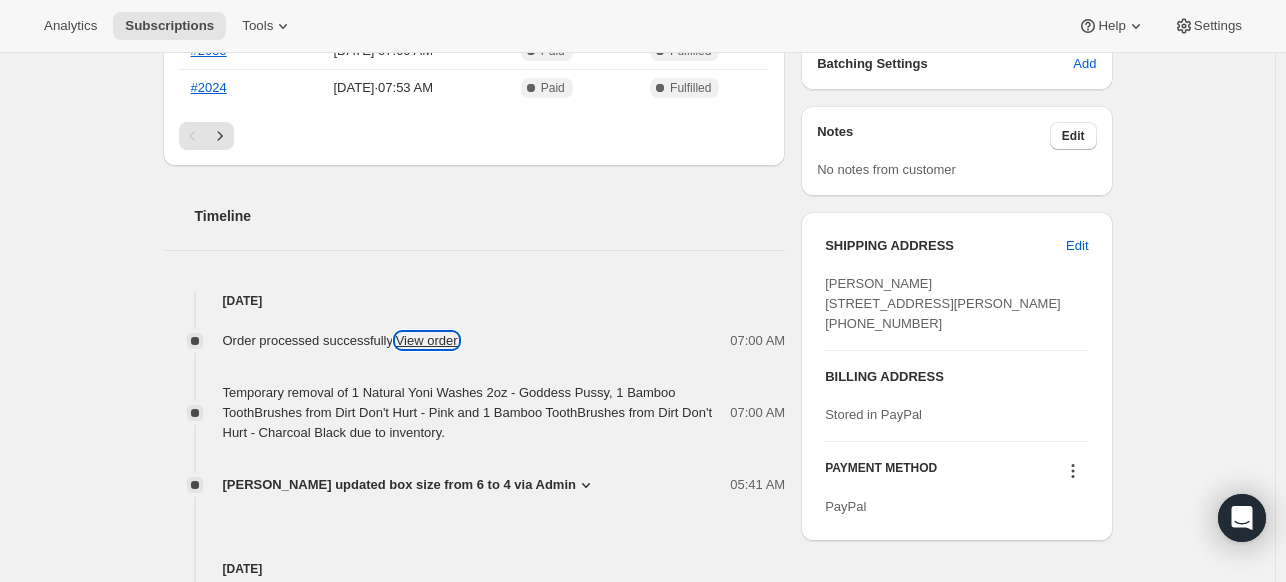 click on "View order" at bounding box center (427, 340) 